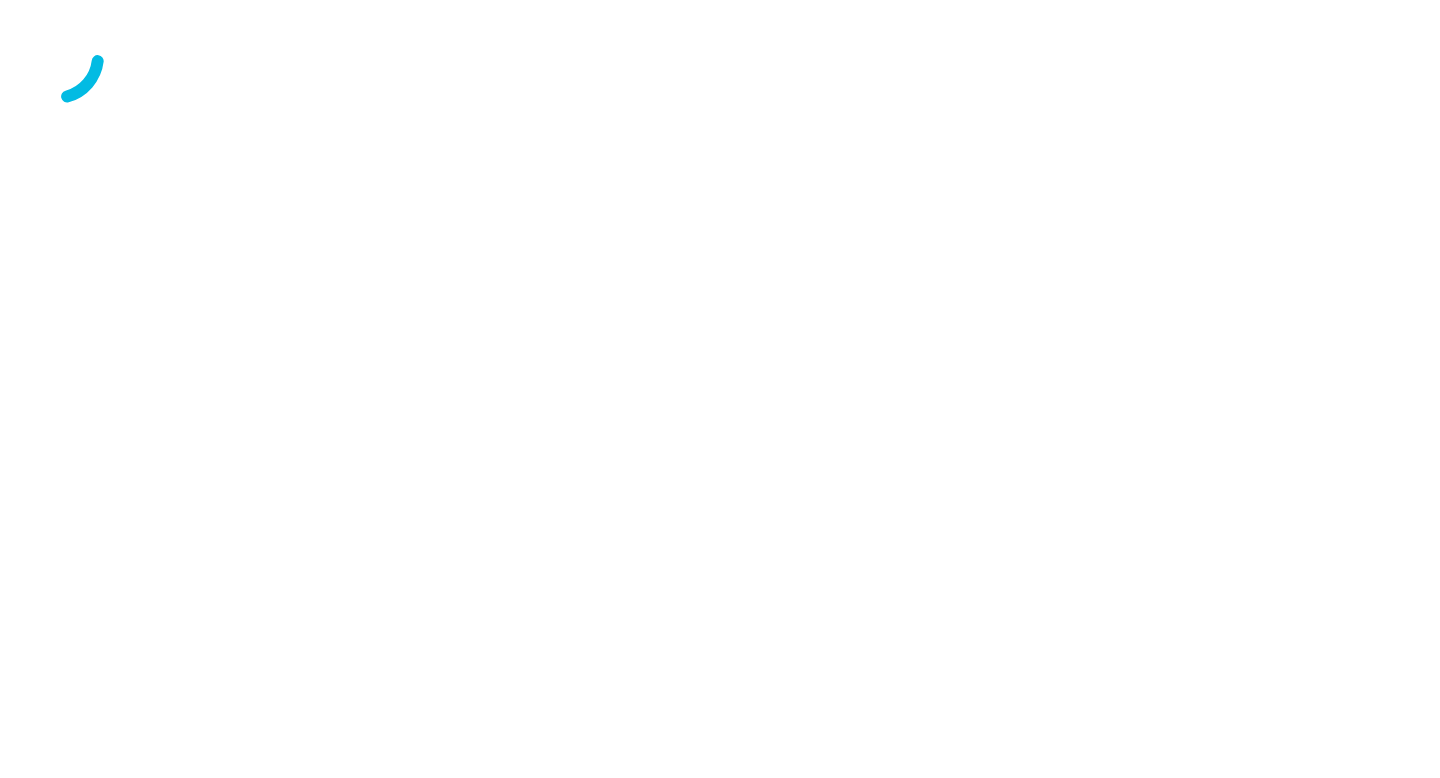 scroll, scrollTop: 0, scrollLeft: 0, axis: both 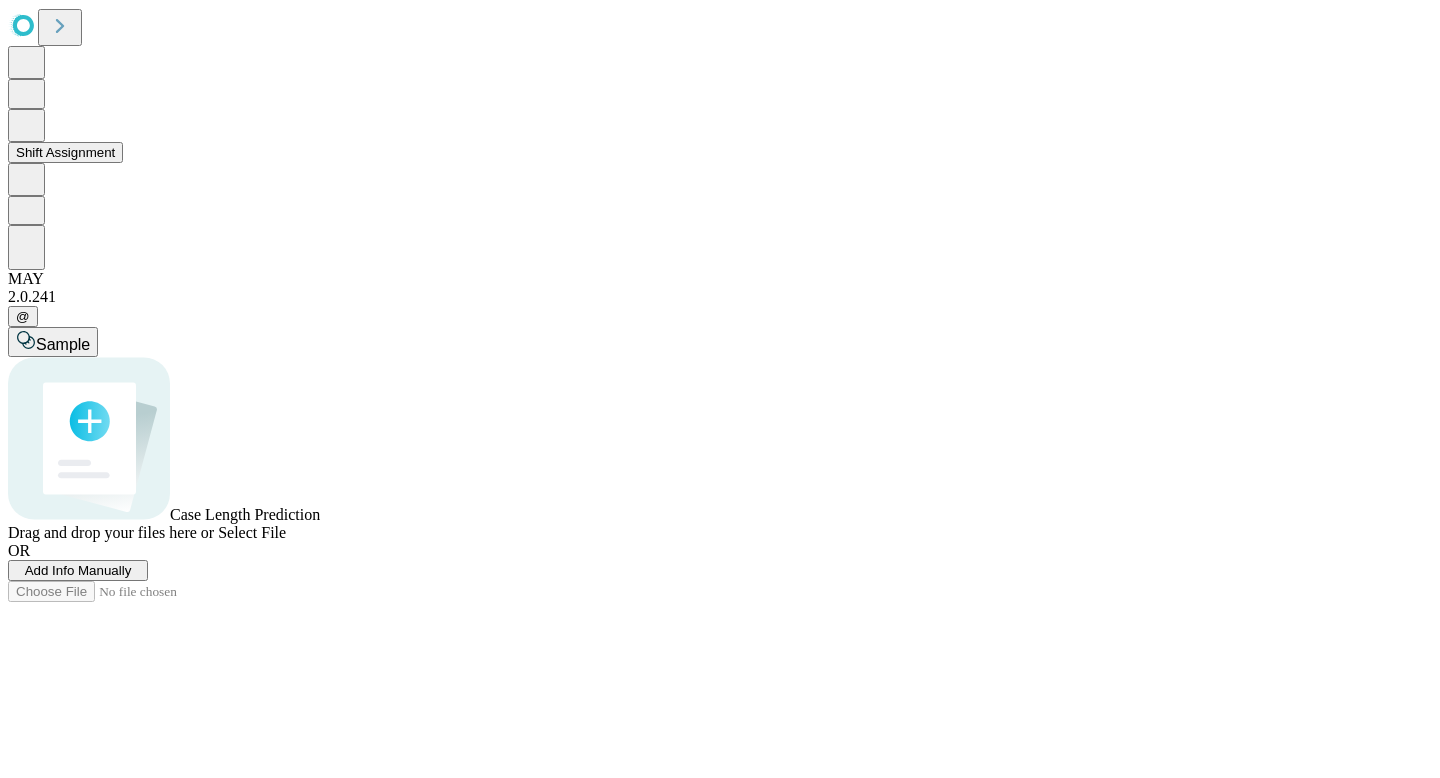 click 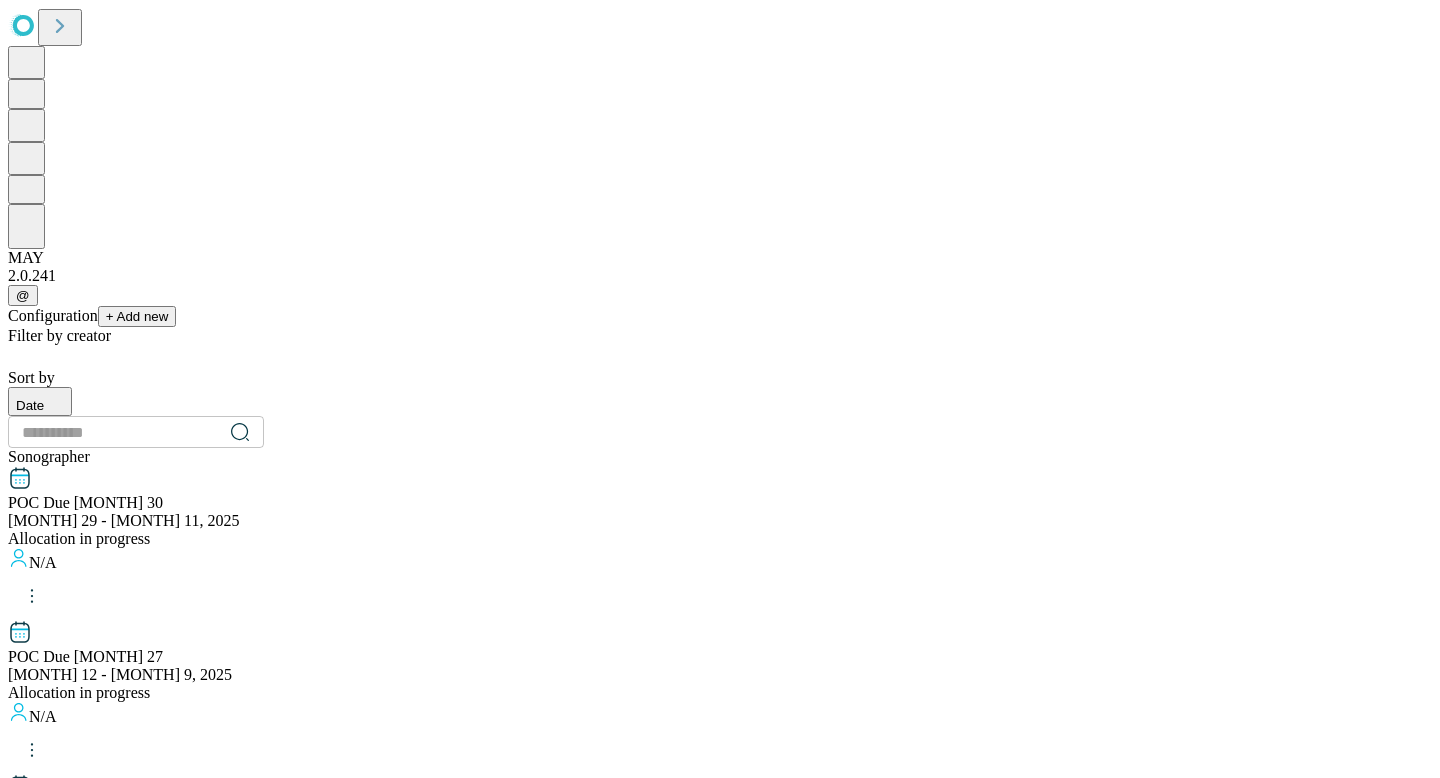scroll, scrollTop: 2014, scrollLeft: 0, axis: vertical 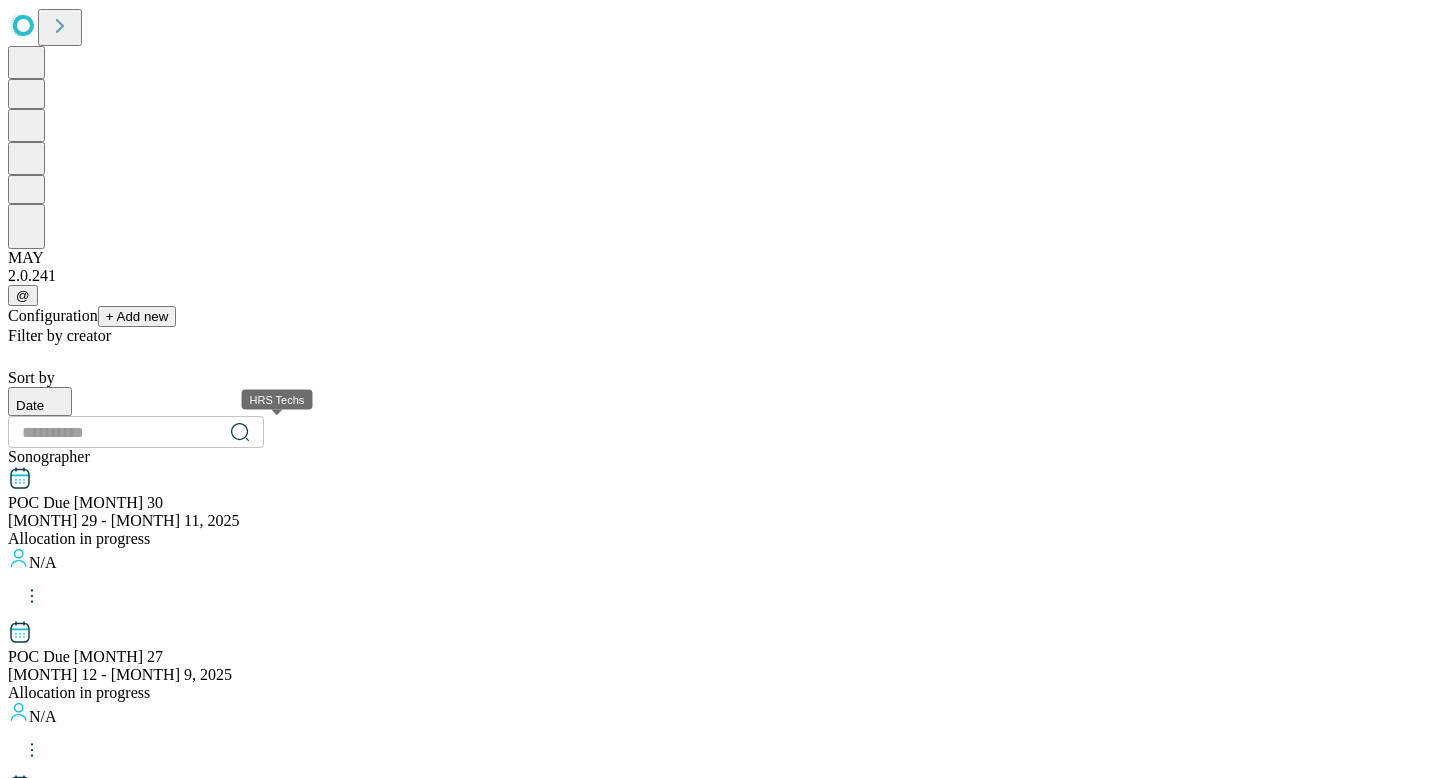 click on "HRS Techs" at bounding box center (720, 4525) 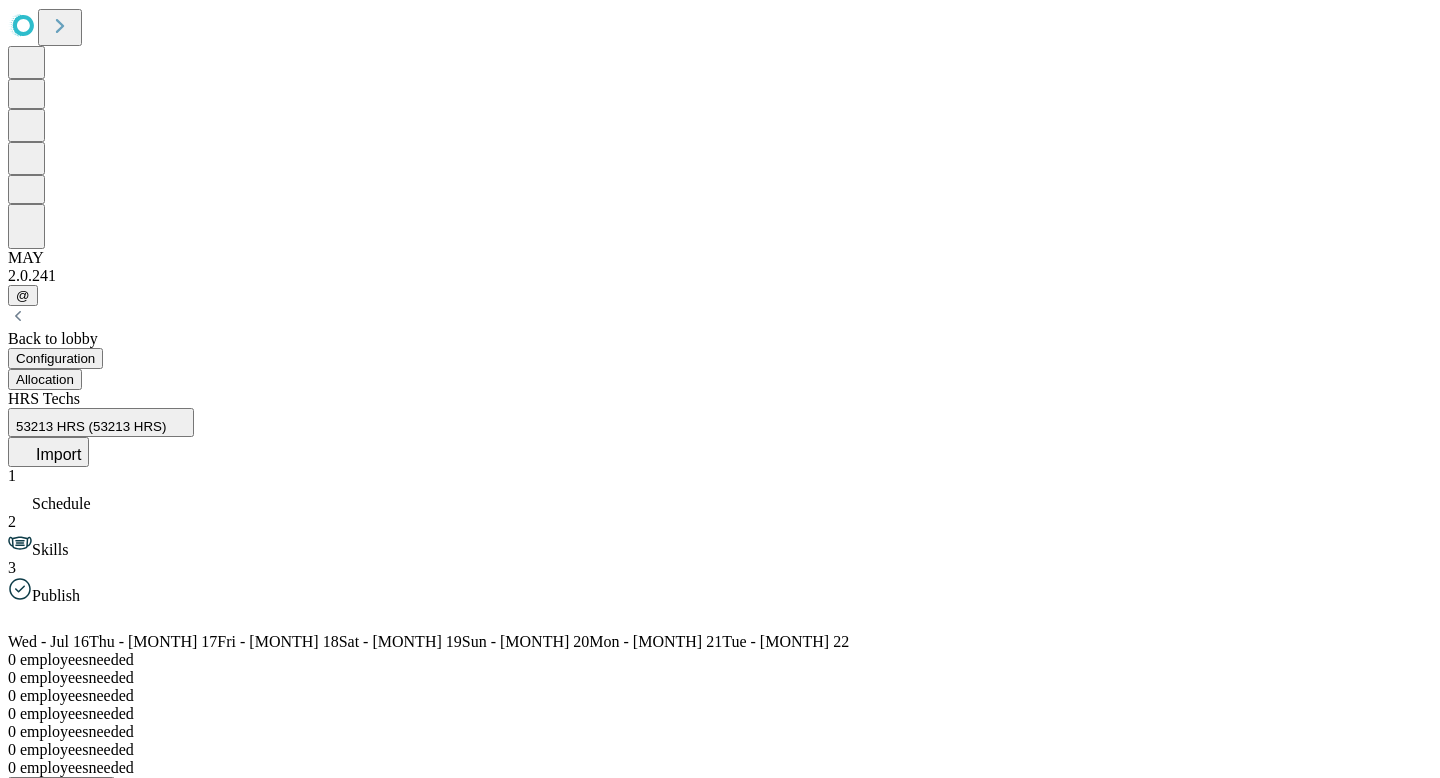 click on "No templates found" at bounding box center (720, 868) 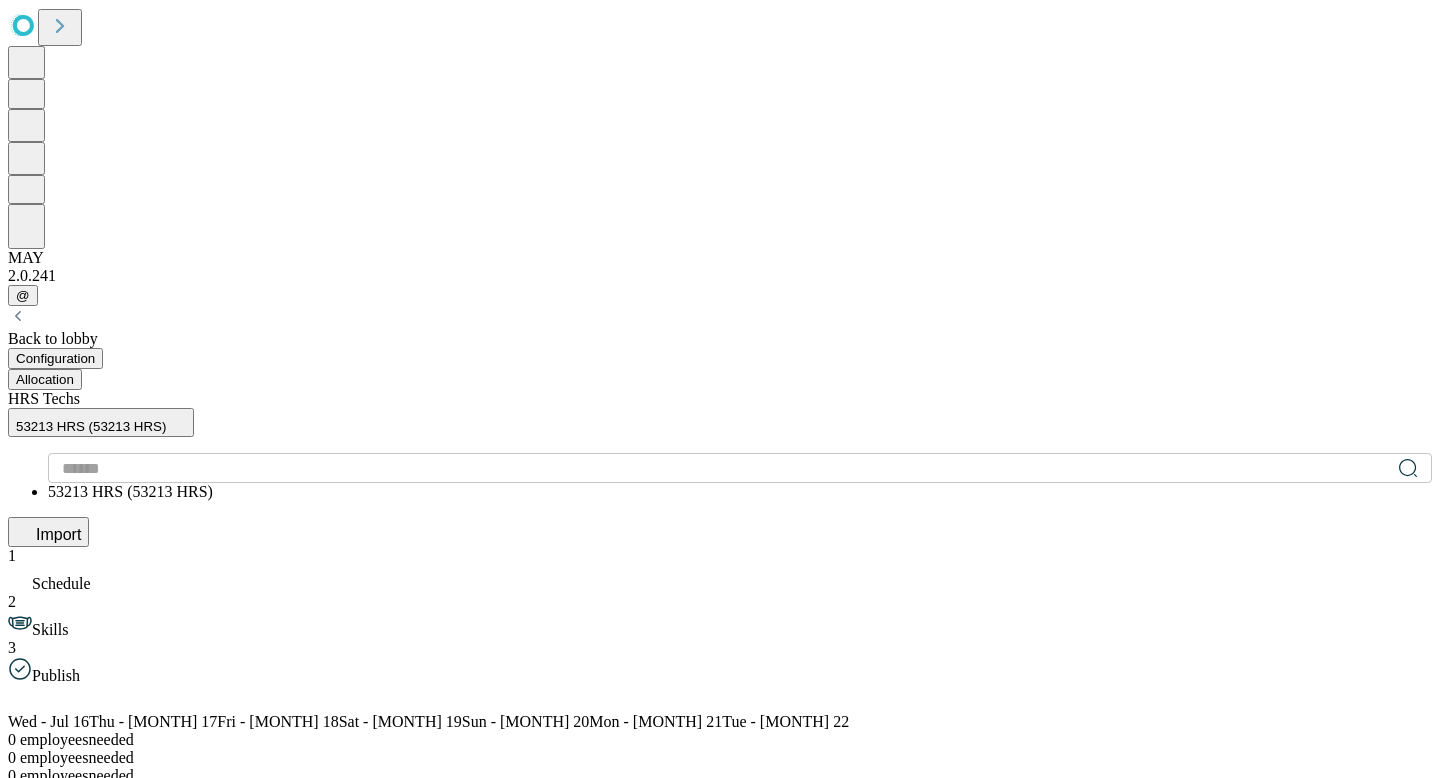 click on "53213 HRS (53213 HRS)" at bounding box center (101, 422) 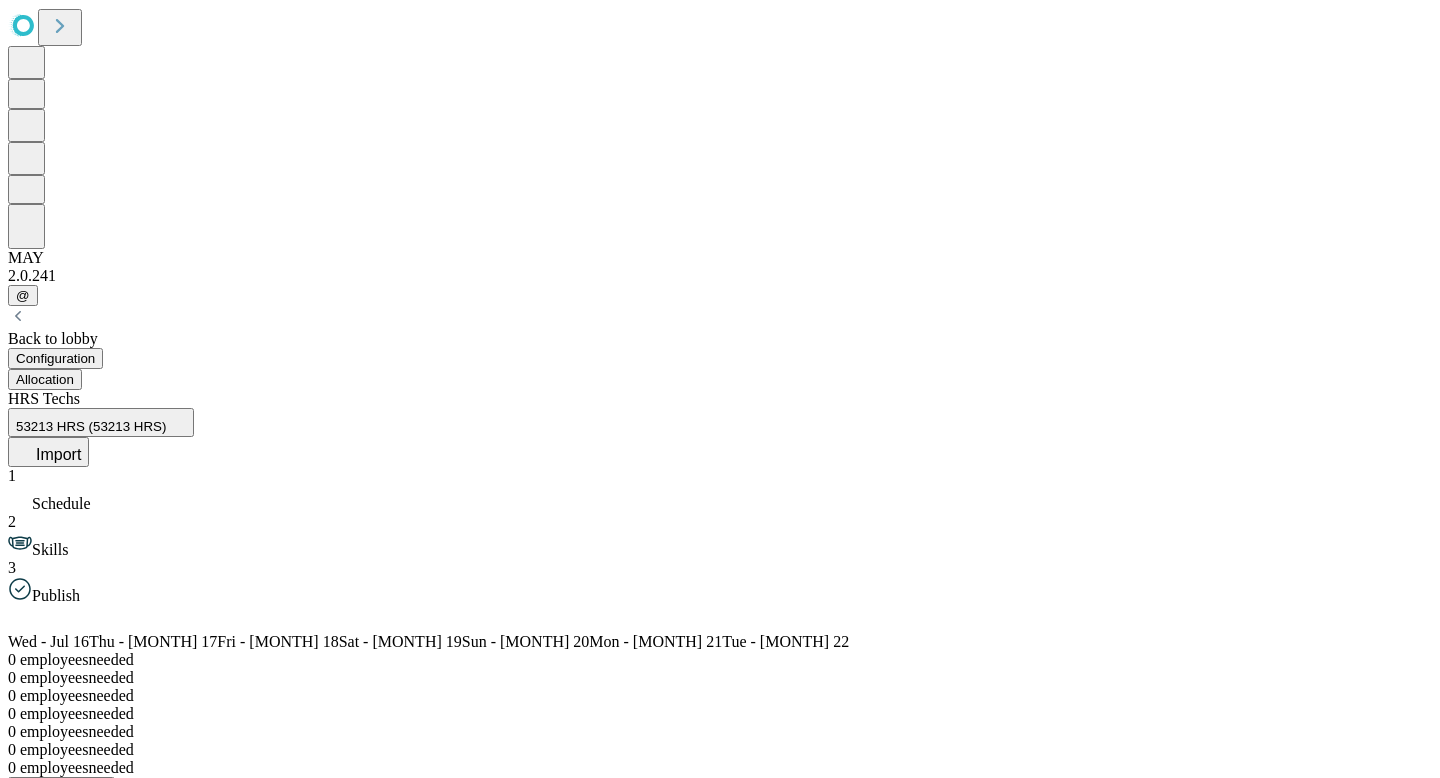 click on "HRS Techs 53213 HRS (53213 HRS) Import" at bounding box center [720, 428] 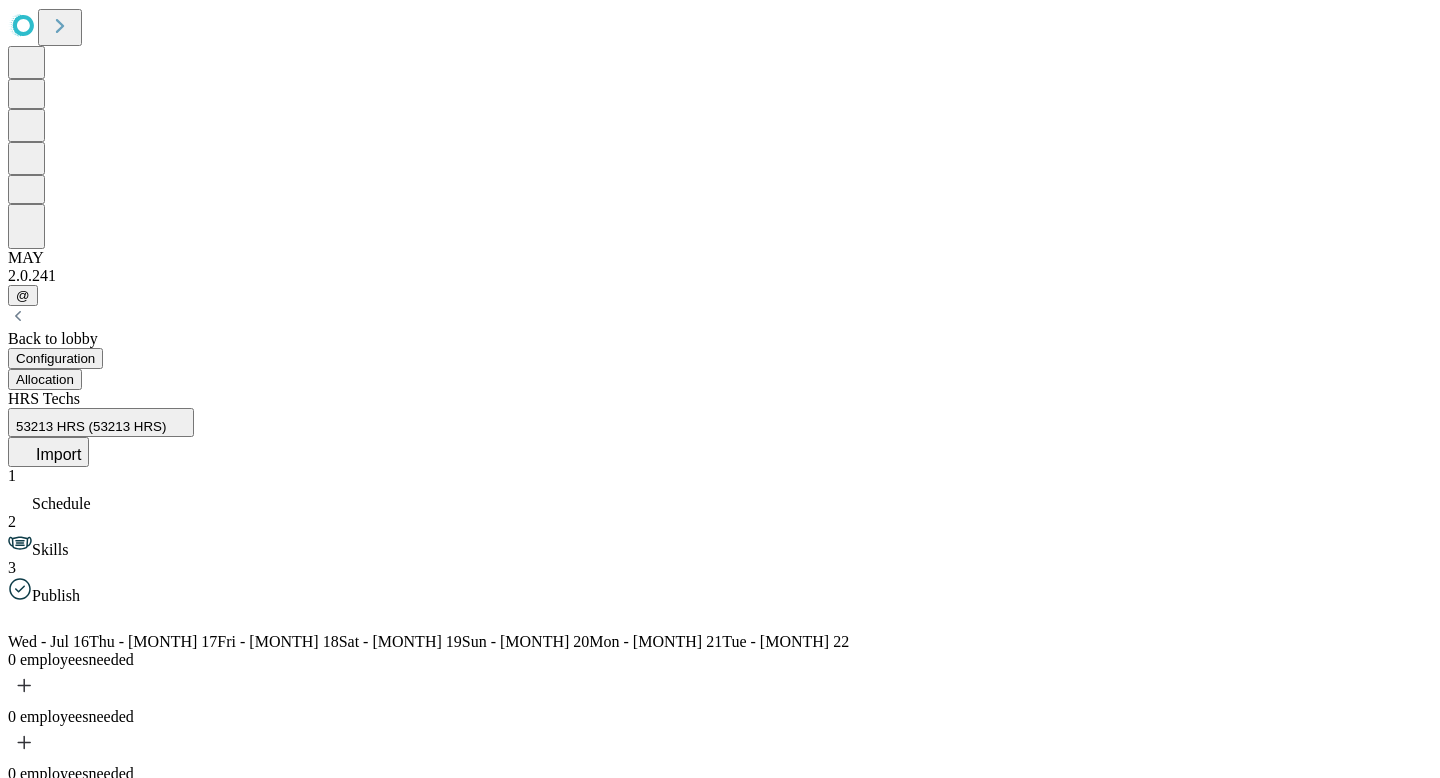 drag, startPoint x: 1337, startPoint y: 355, endPoint x: 1334, endPoint y: 394, distance: 39.115215 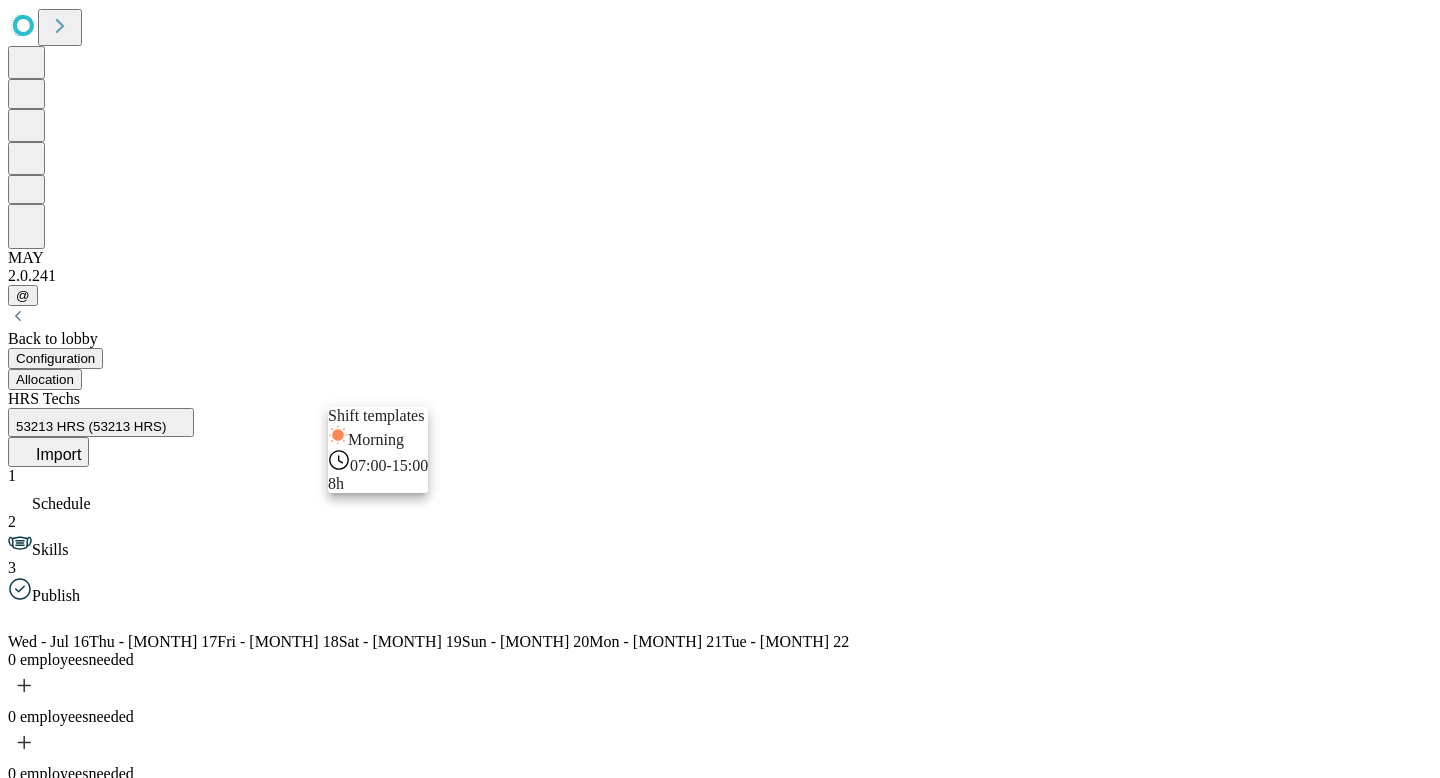 click on "Morning 07:00-15:00 8h" at bounding box center [378, 459] 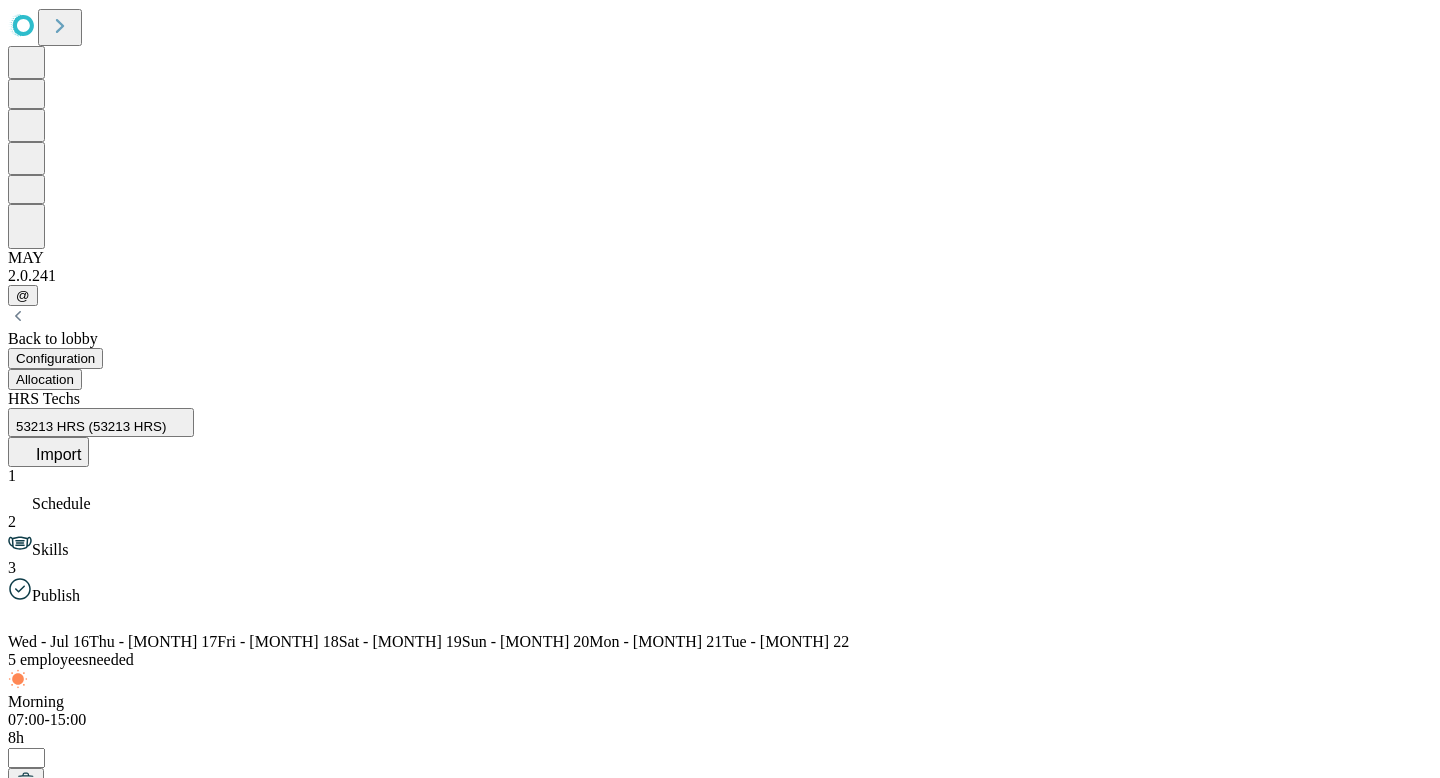 click on "07:00-15:00" at bounding box center (47, 719) 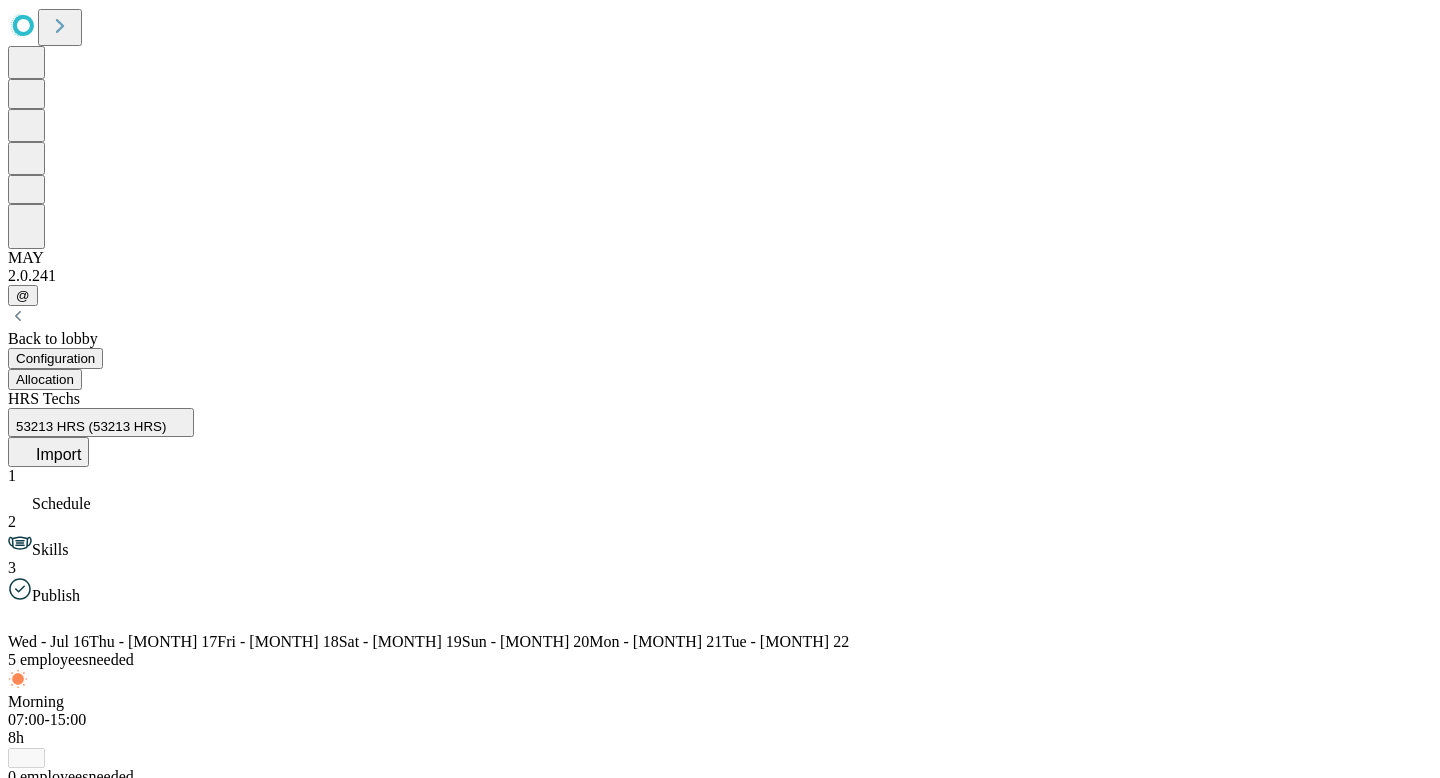click on "Morning 07:00-15:00 8h *" at bounding box center (720, 730) 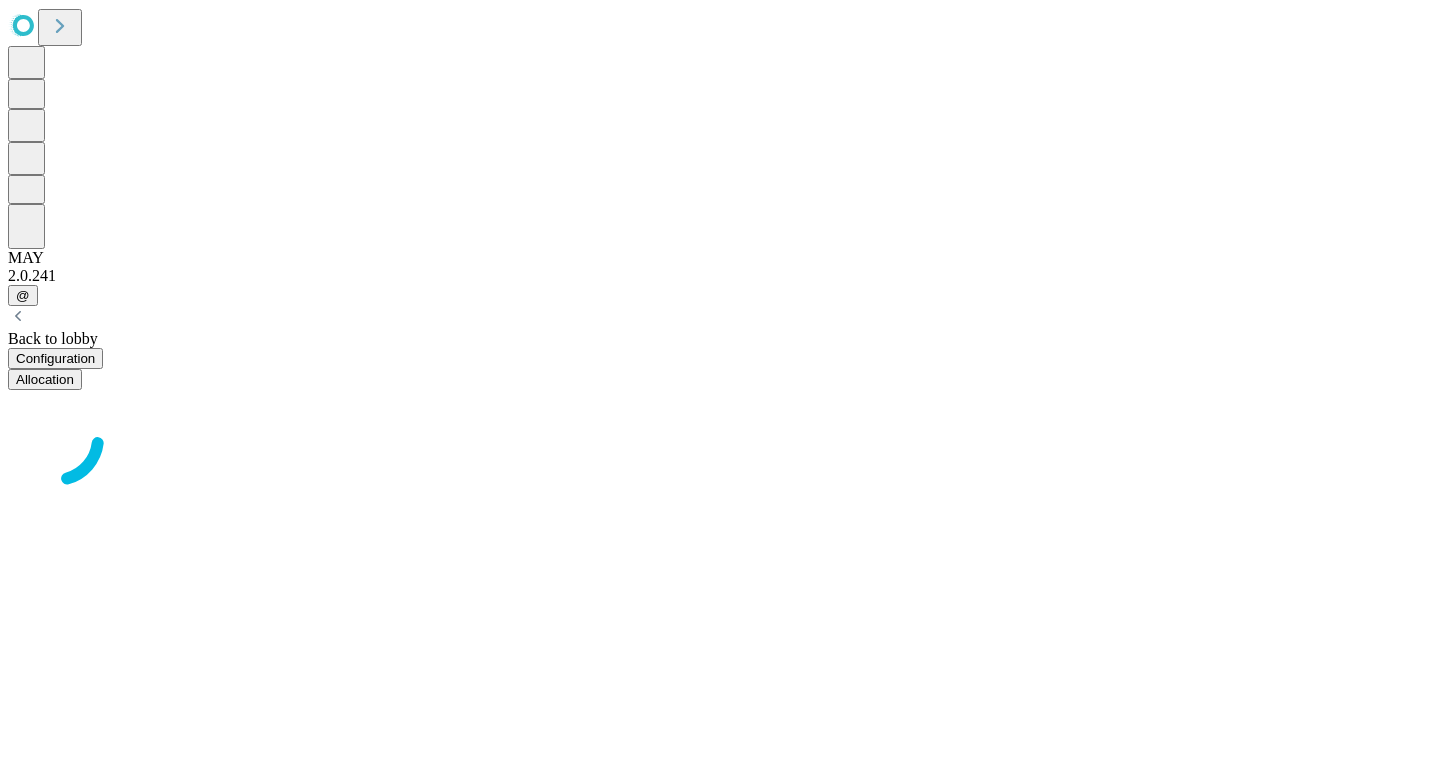 click at bounding box center (720, 440) 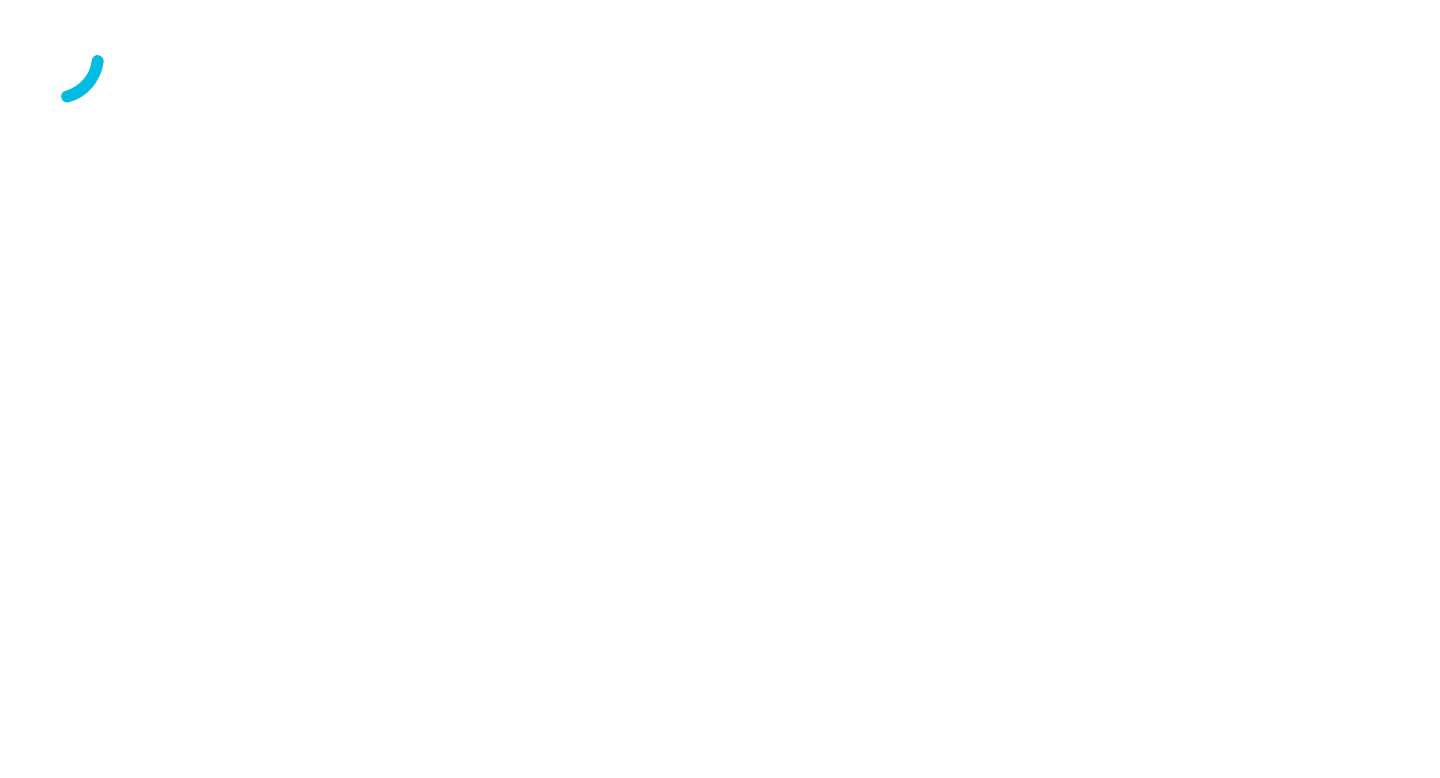 scroll, scrollTop: 0, scrollLeft: 0, axis: both 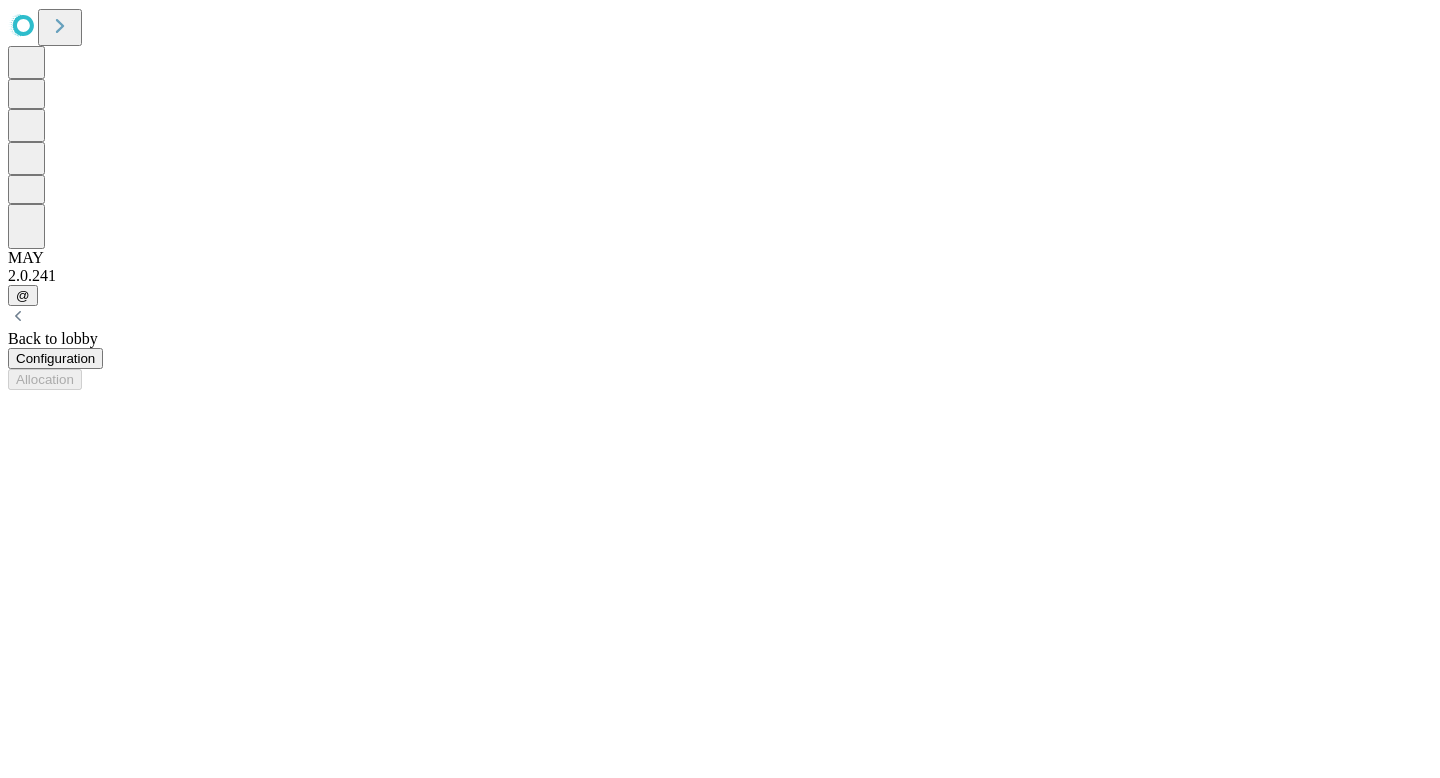 click on "Back to lobby Configuration Allocation" at bounding box center [720, 348] 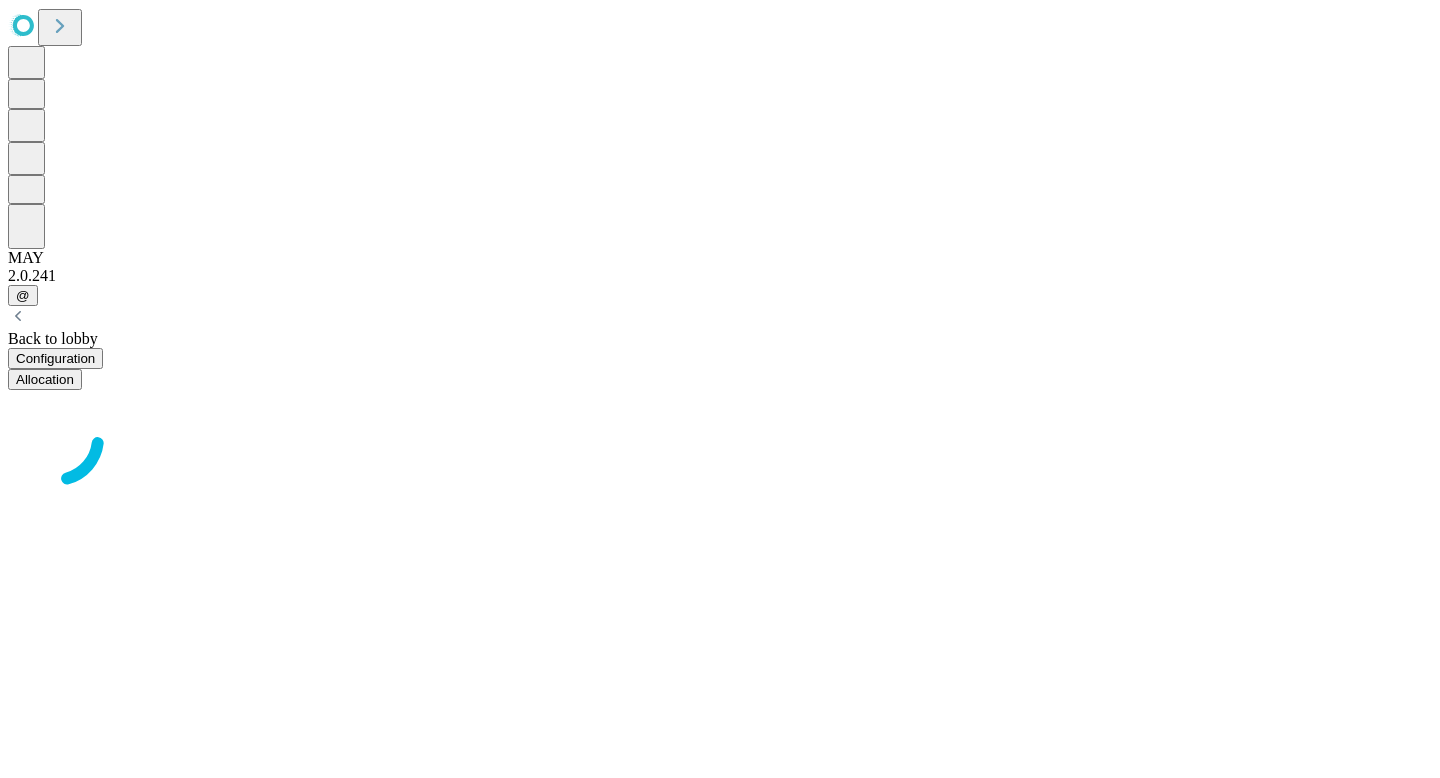 click on "Configuration" at bounding box center [55, 358] 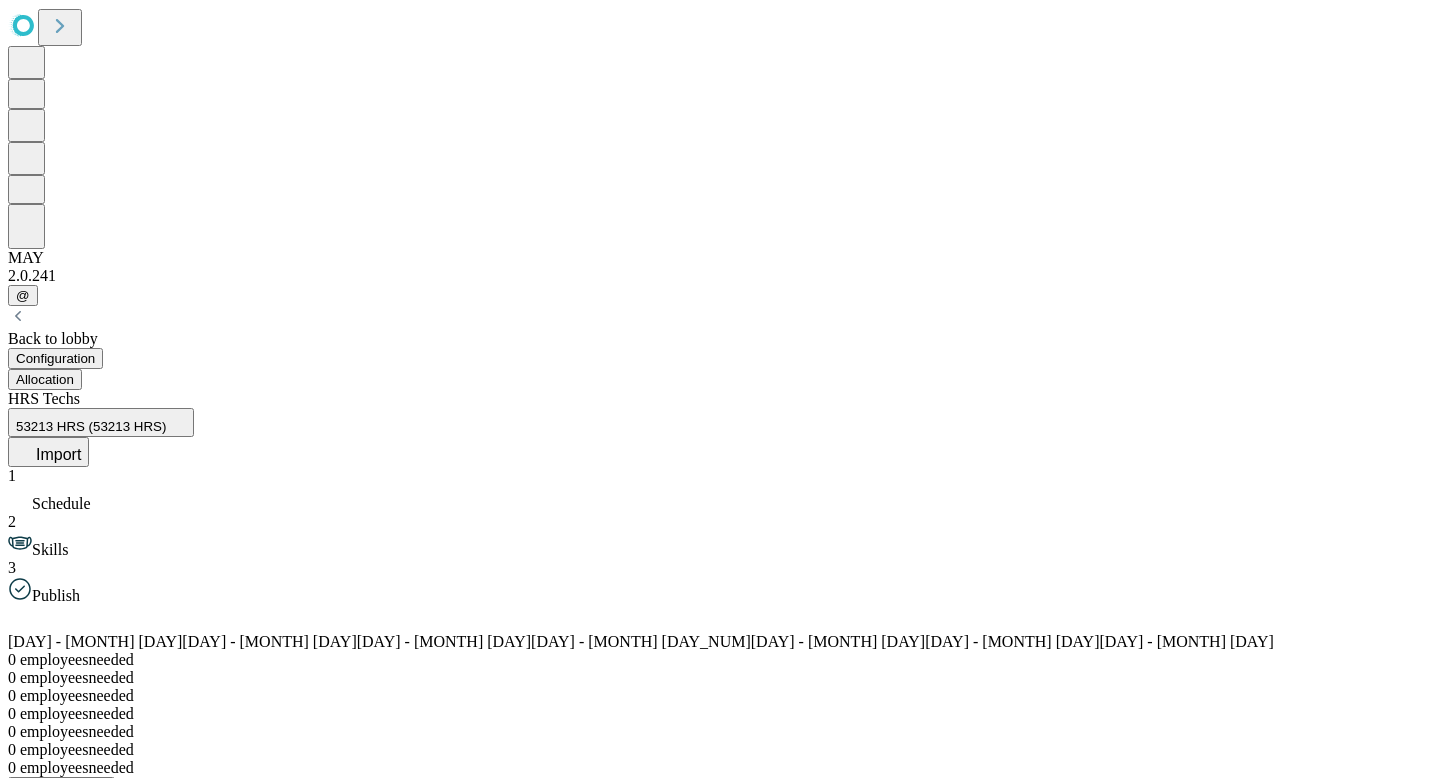 click at bounding box center (720, 669) 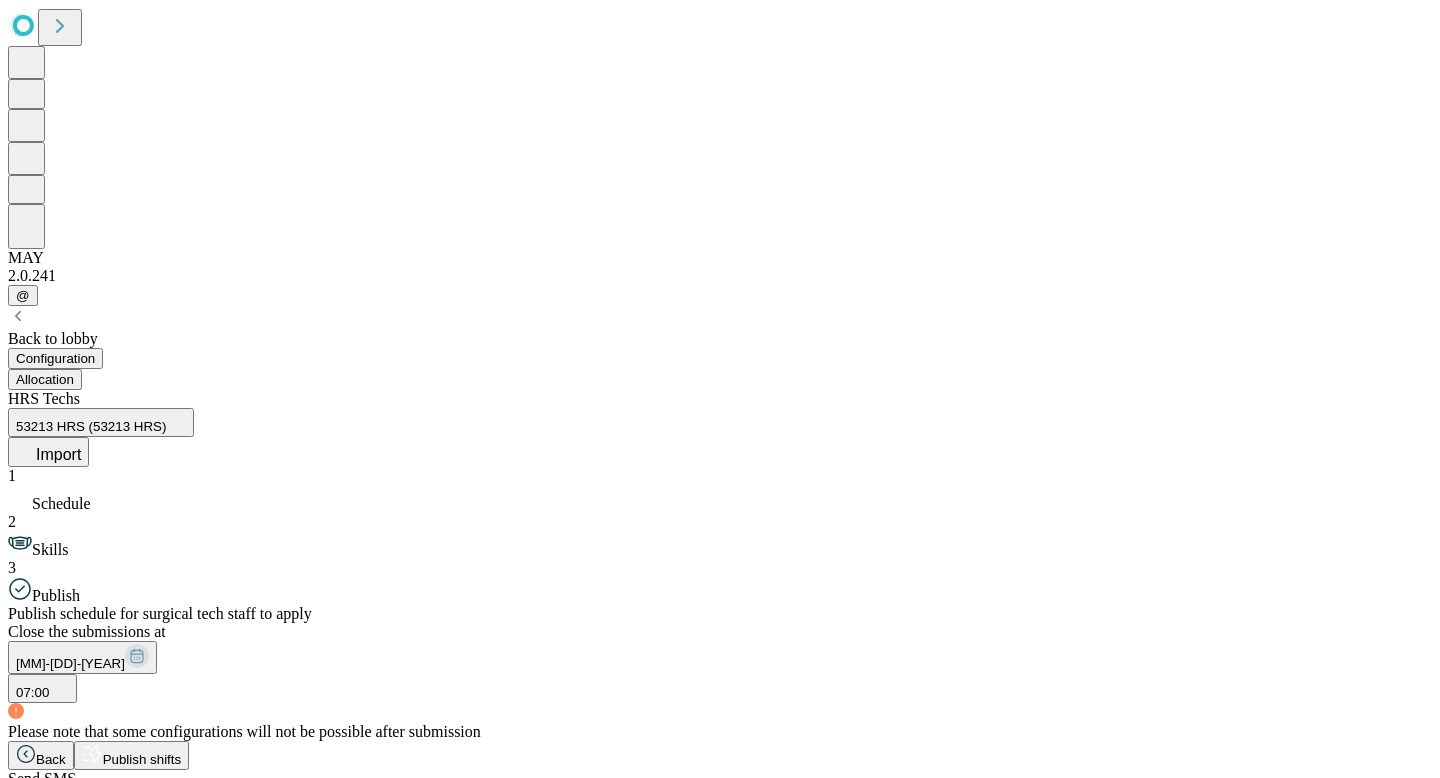 click on "Back to lobby" at bounding box center (720, 339) 